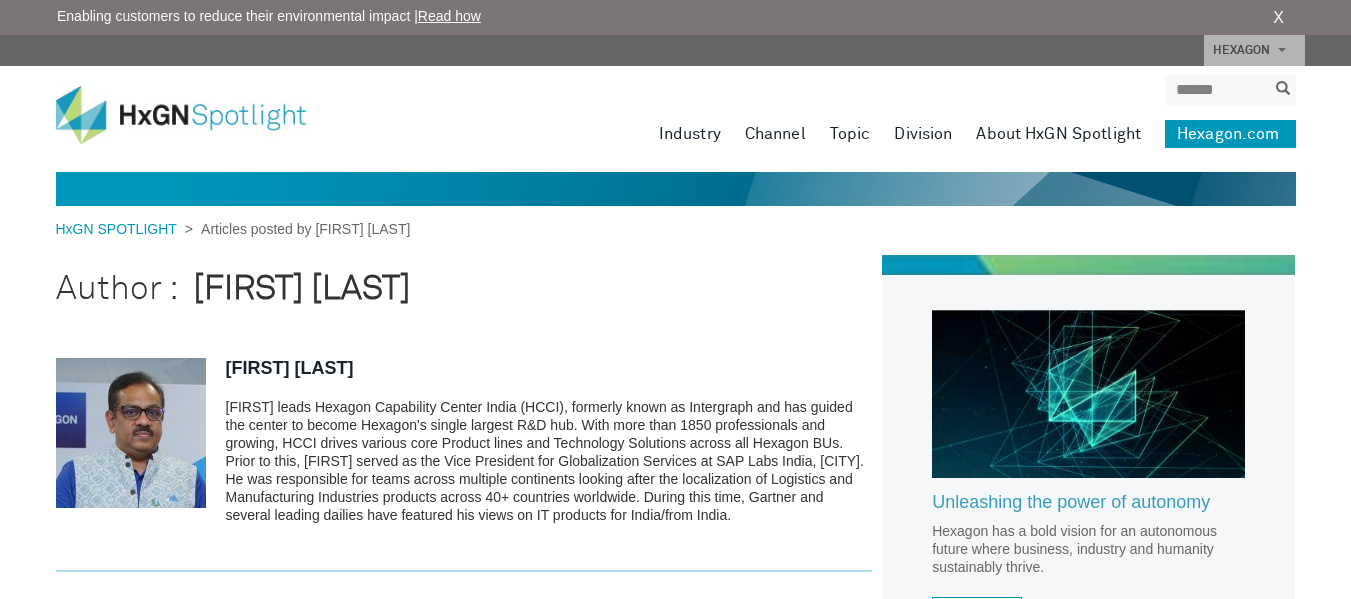 scroll, scrollTop: 0, scrollLeft: 0, axis: both 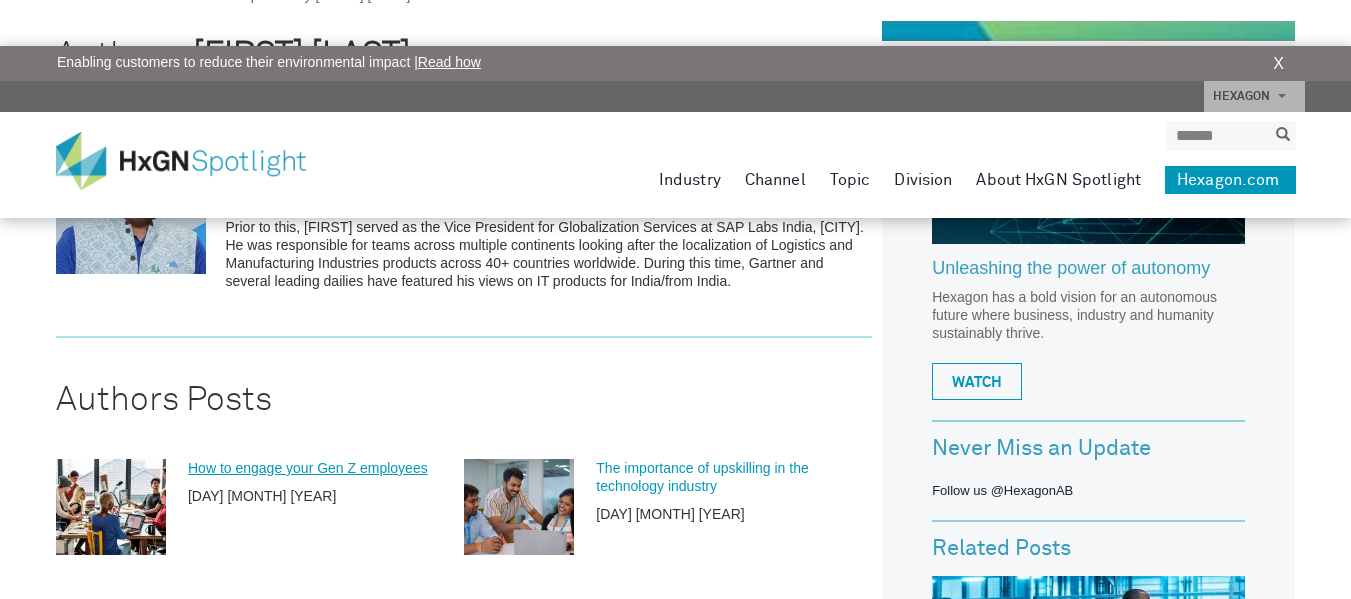 click on "How to engage your Gen Z employees" at bounding box center [320, 468] 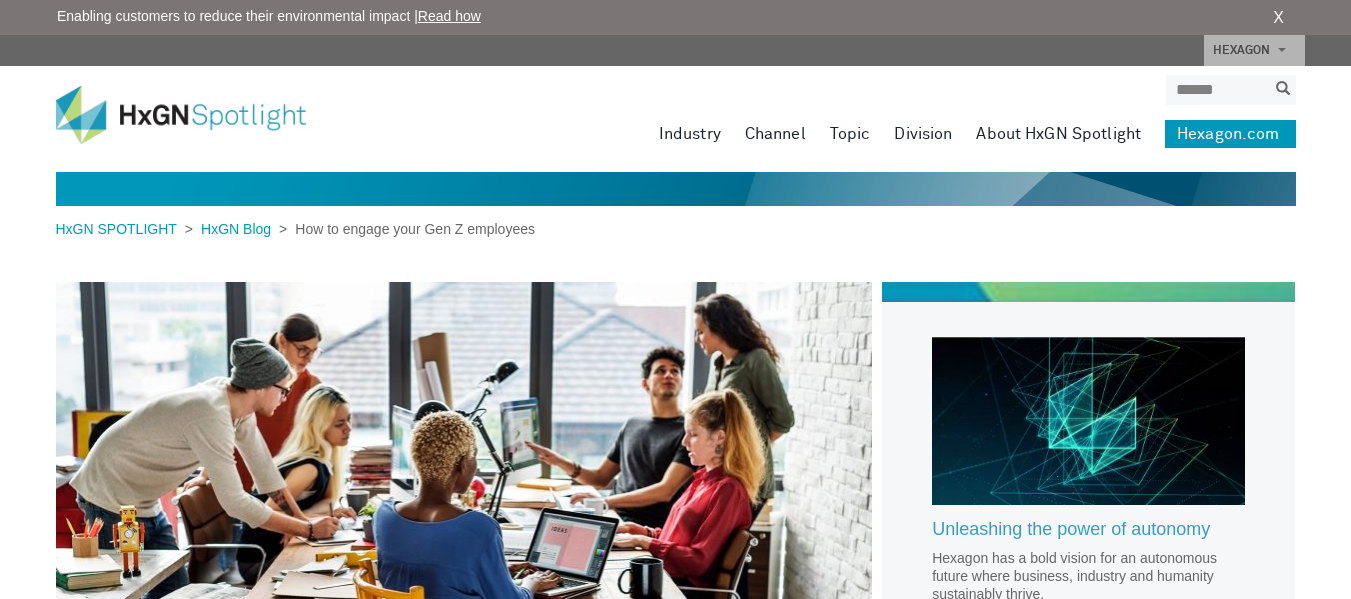 scroll, scrollTop: 0, scrollLeft: 0, axis: both 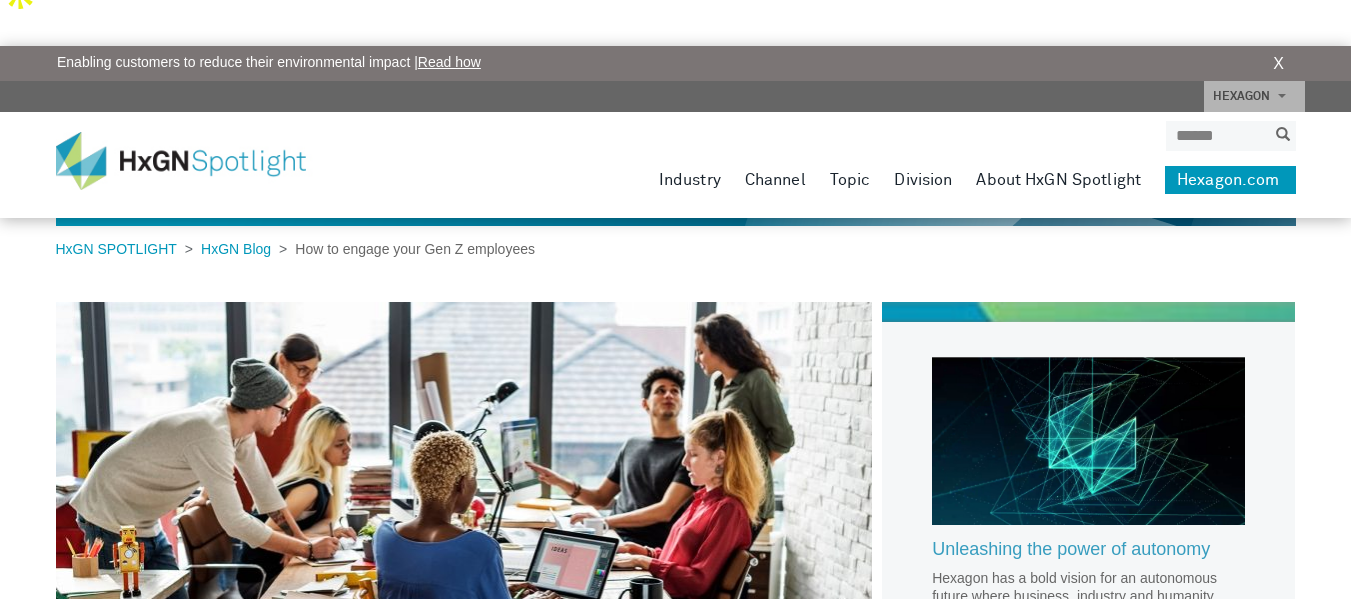 click on "About HxGN Spotlight" at bounding box center [1058, 180] 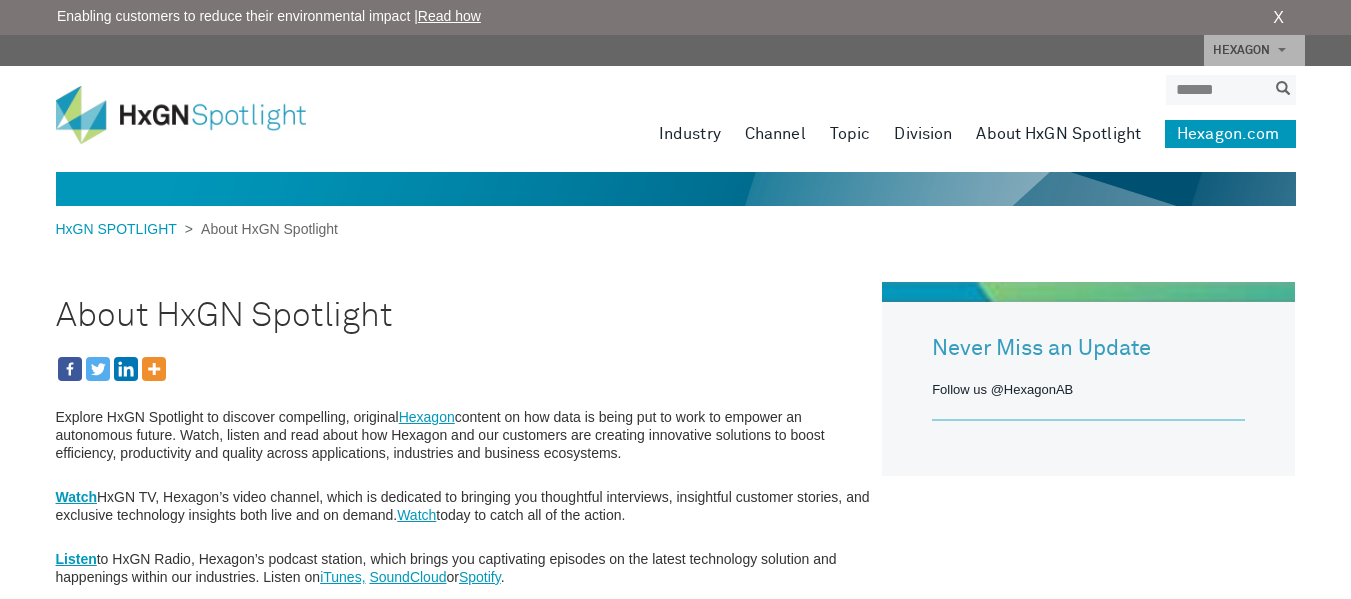 scroll, scrollTop: 0, scrollLeft: 0, axis: both 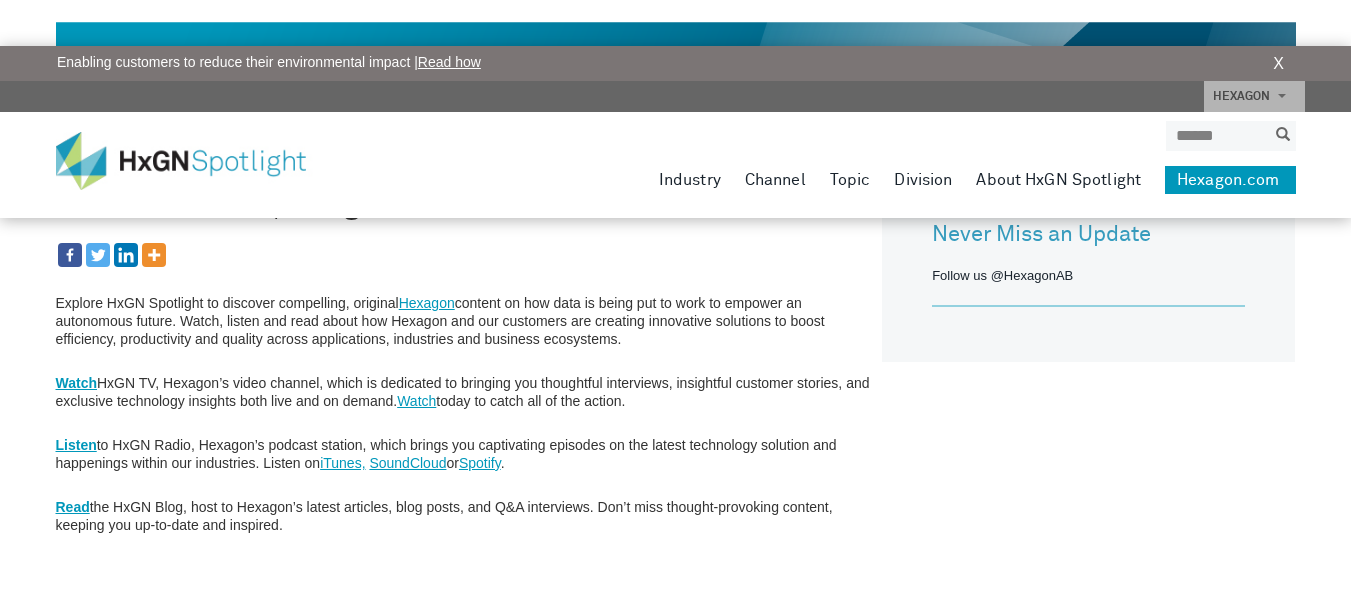 click on "Listen" at bounding box center (76, 445) 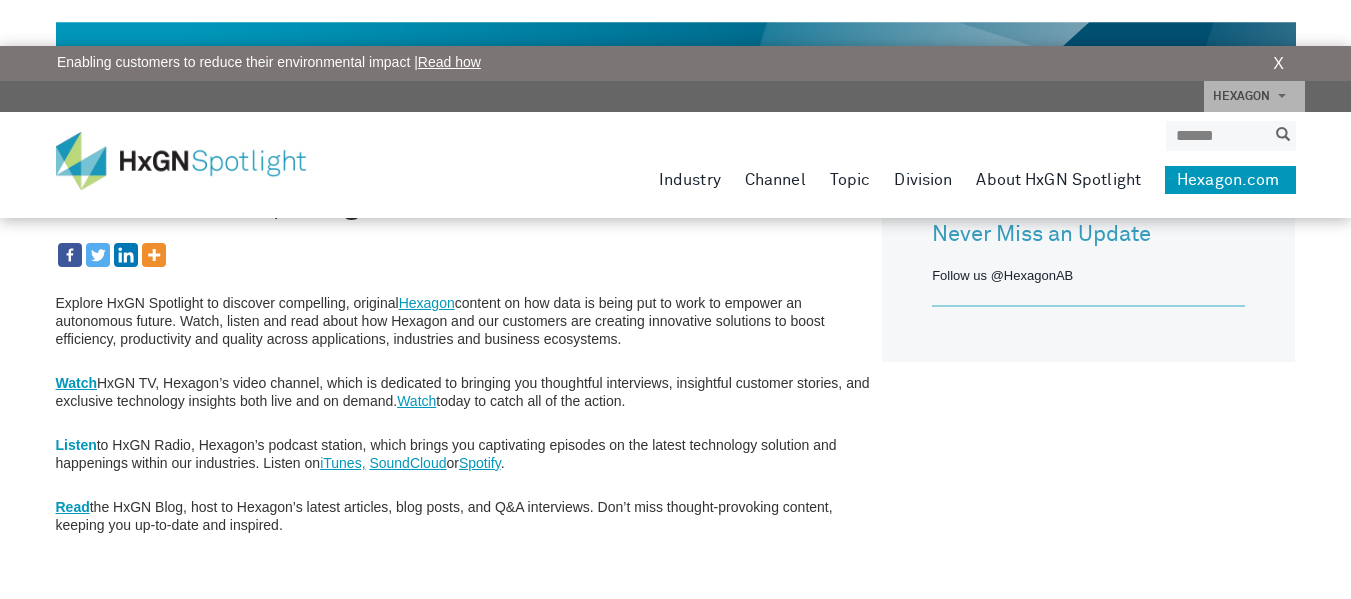 scroll, scrollTop: 0, scrollLeft: 0, axis: both 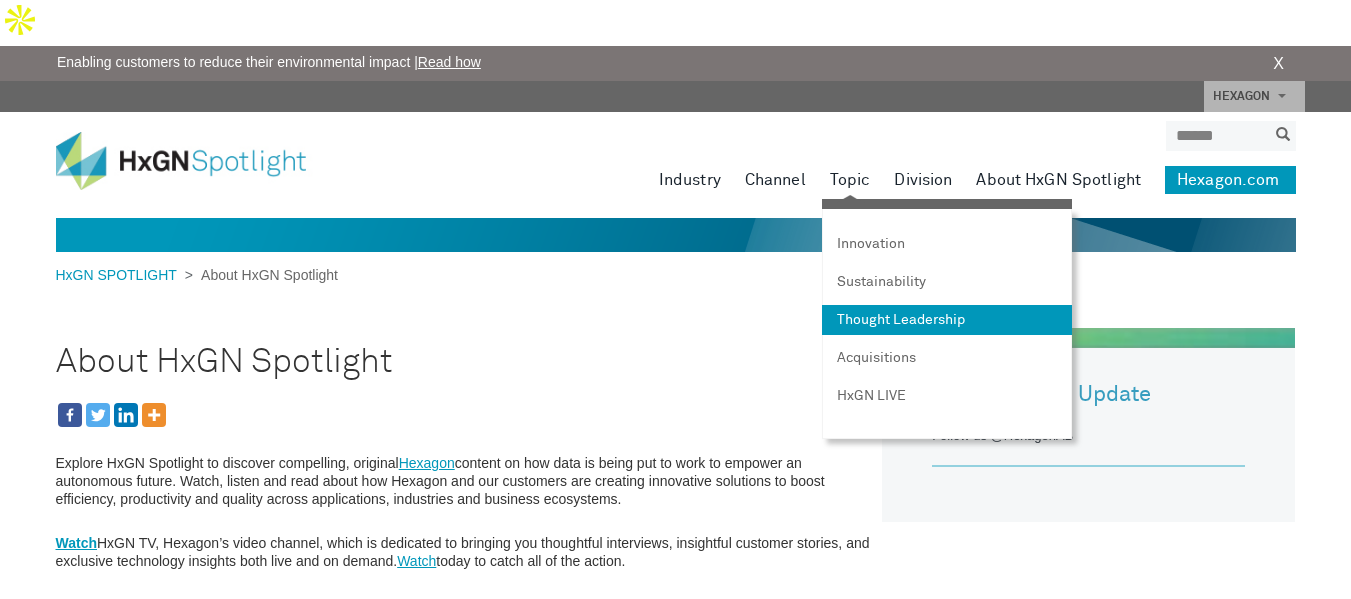 click on "Thought Leadership" at bounding box center (947, 320) 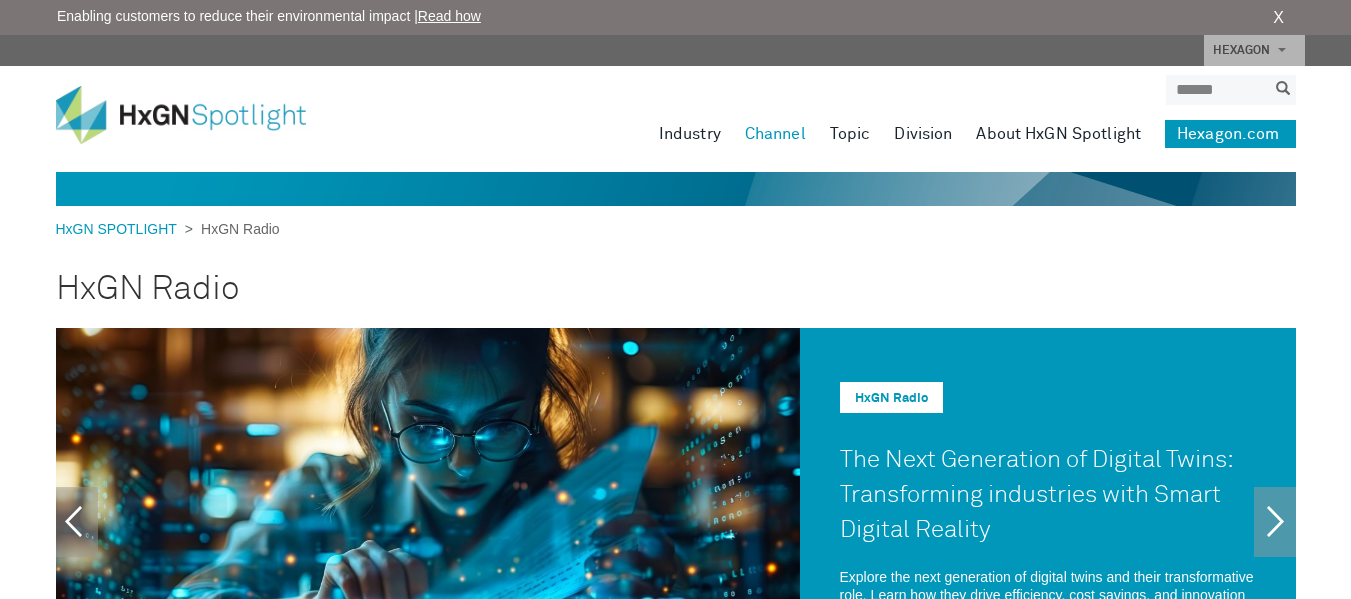 scroll, scrollTop: 0, scrollLeft: 0, axis: both 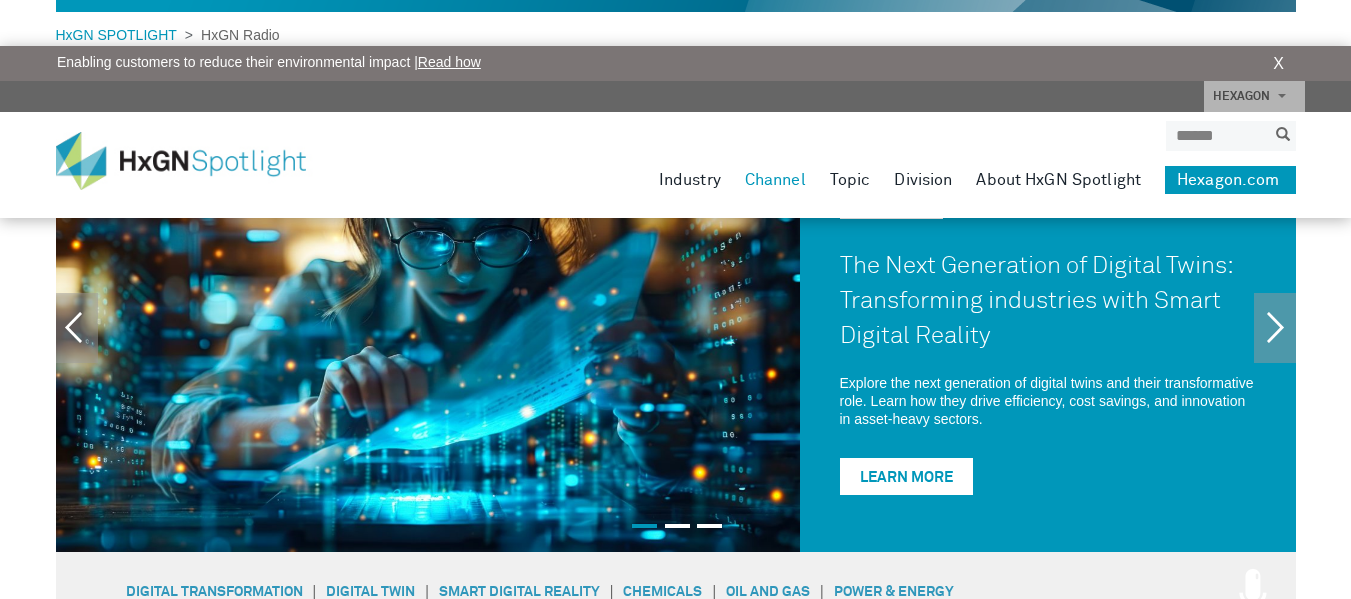 click on "Learn More" at bounding box center [906, 476] 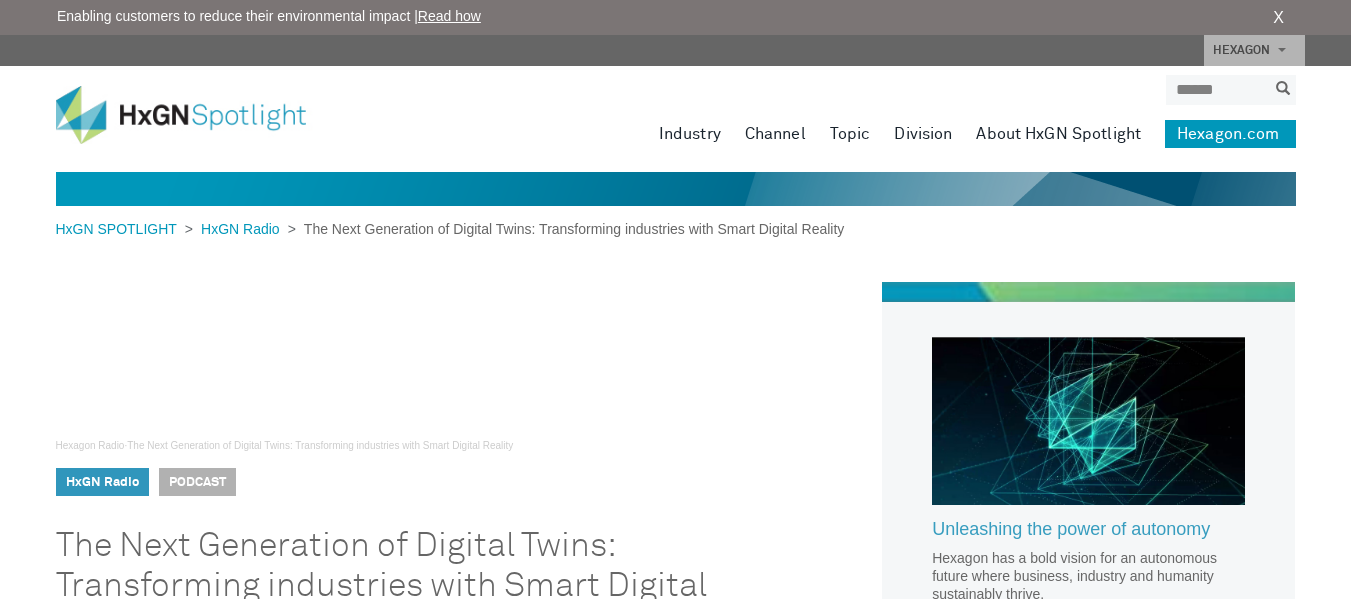scroll, scrollTop: 0, scrollLeft: 0, axis: both 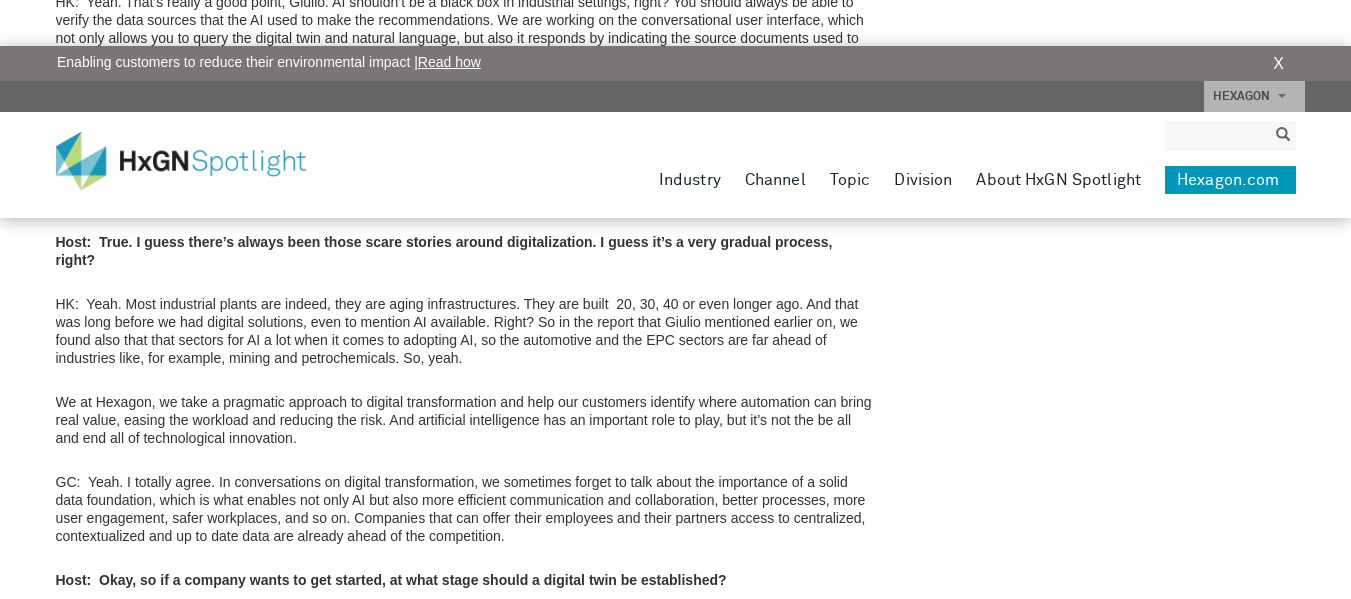 click at bounding box center (1216, 136) 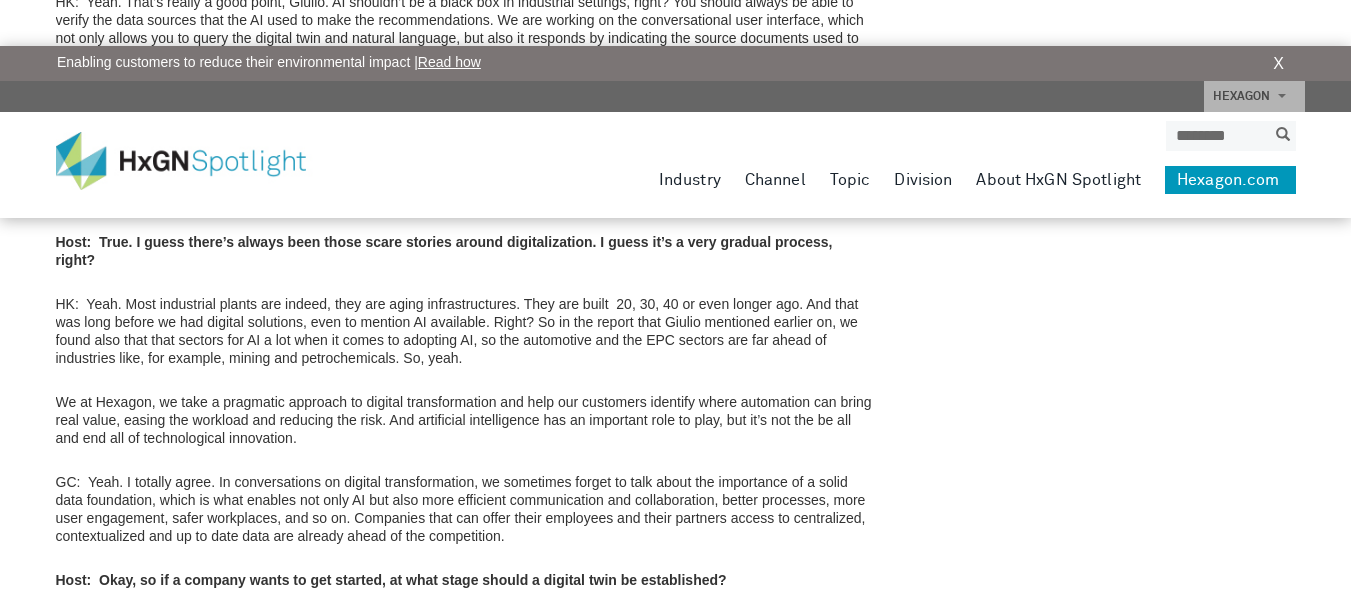 type on "********" 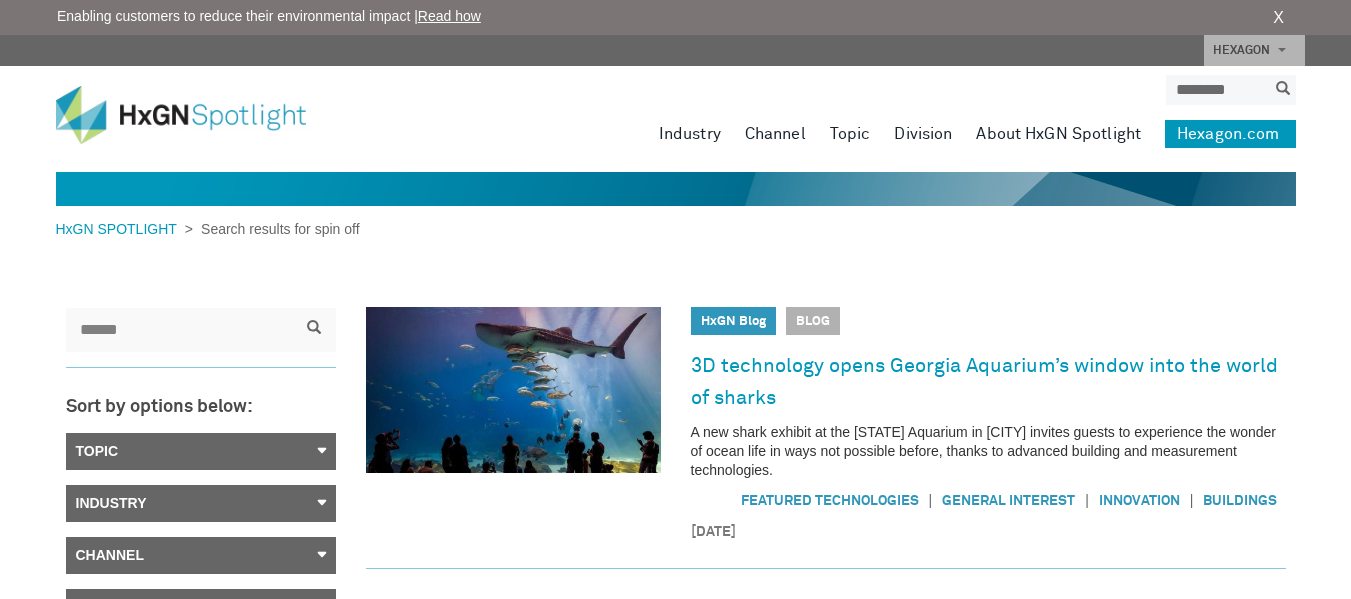 scroll, scrollTop: 0, scrollLeft: 0, axis: both 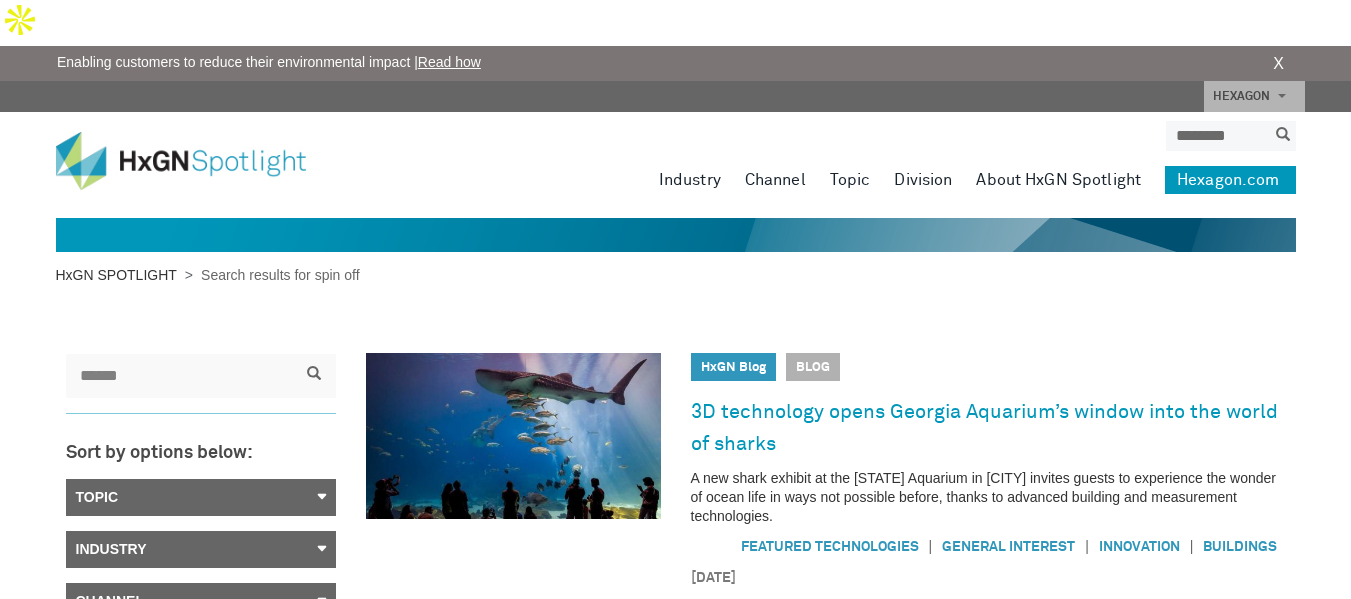 click on "HxGN SPOTLIGHT" at bounding box center [120, 275] 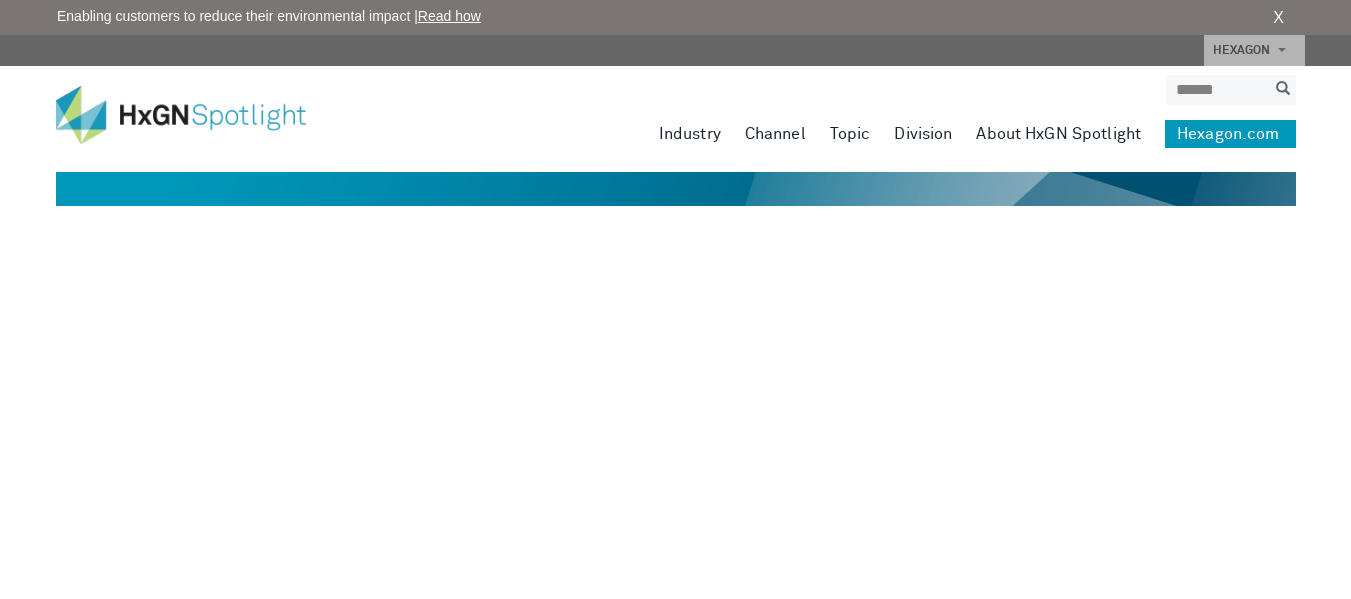 scroll, scrollTop: 0, scrollLeft: 0, axis: both 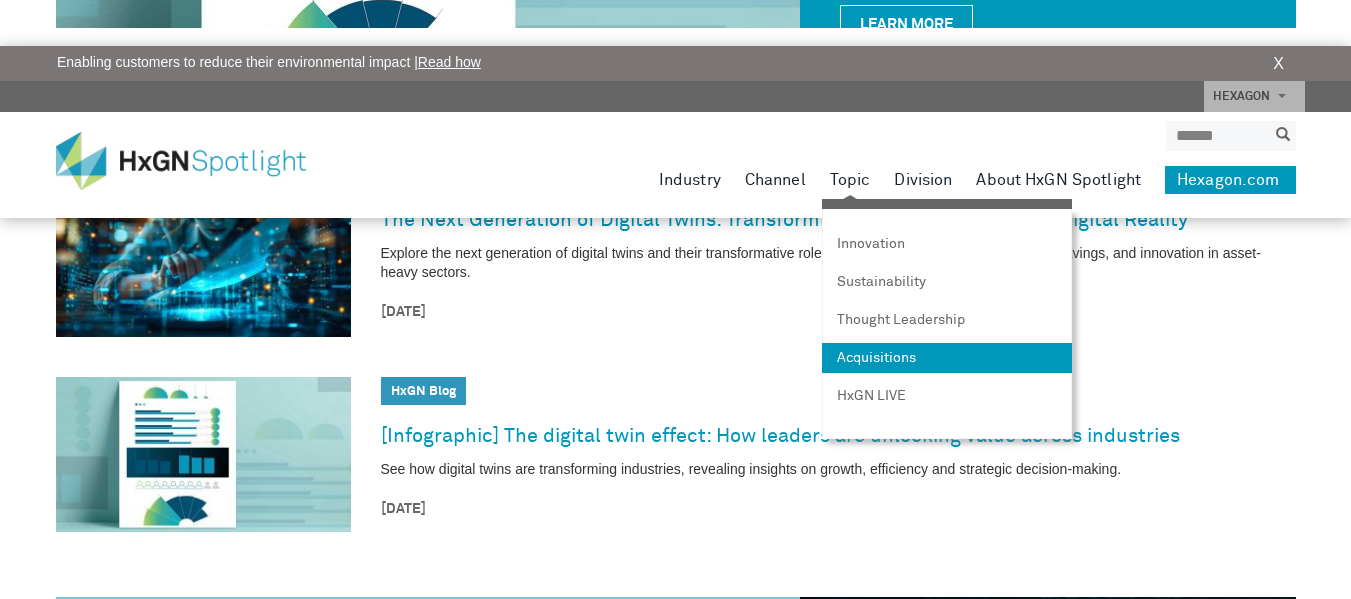 click on "Acquisitions" at bounding box center [947, 358] 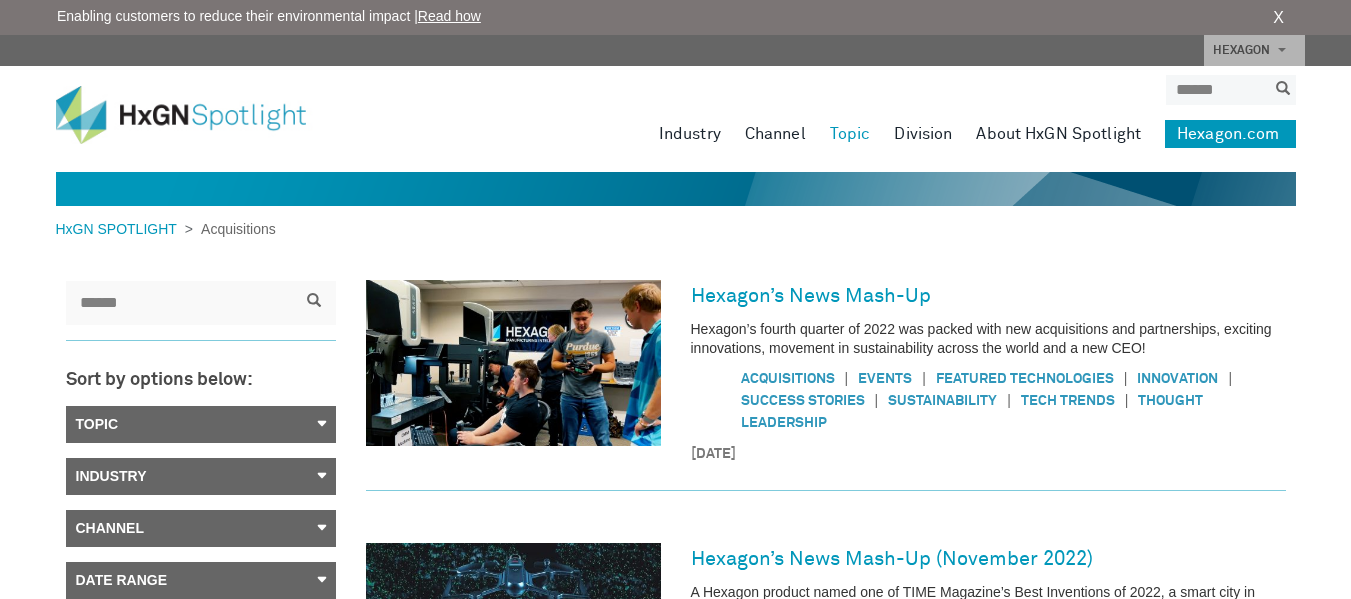 scroll, scrollTop: 0, scrollLeft: 0, axis: both 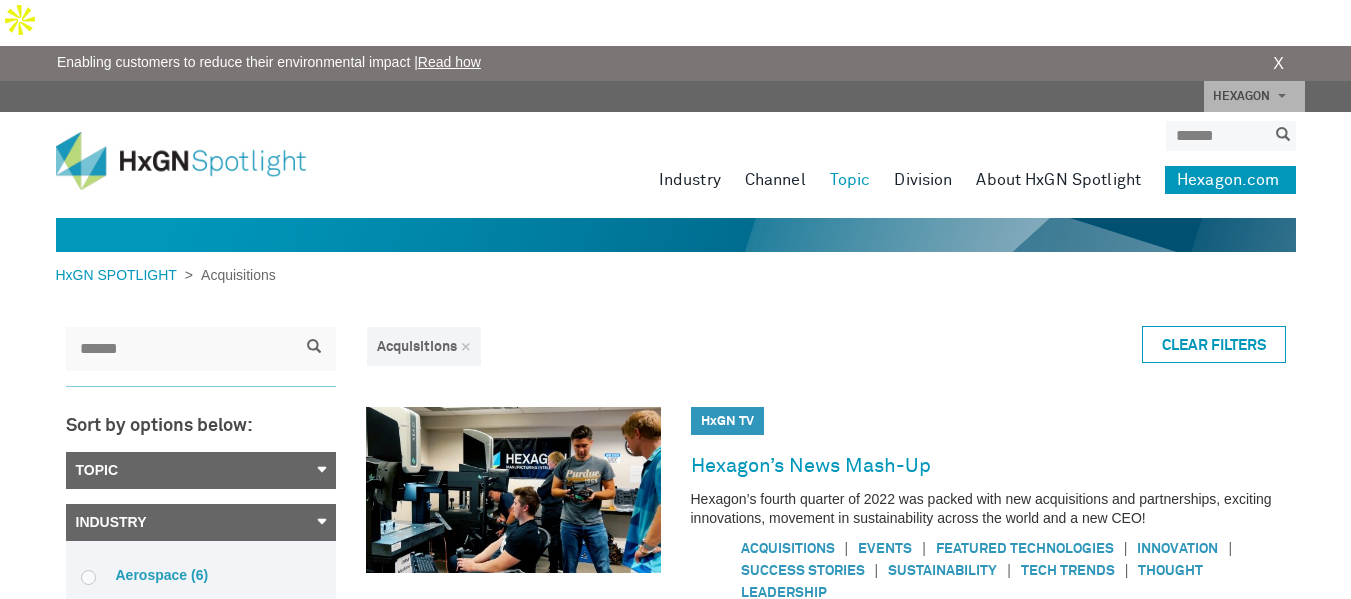 click on "Acquisitions | Events | Featured Technologies | Innovation | Success Stories | Sustainability | Tech Trends | Thought Leadership" at bounding box center (988, 571) 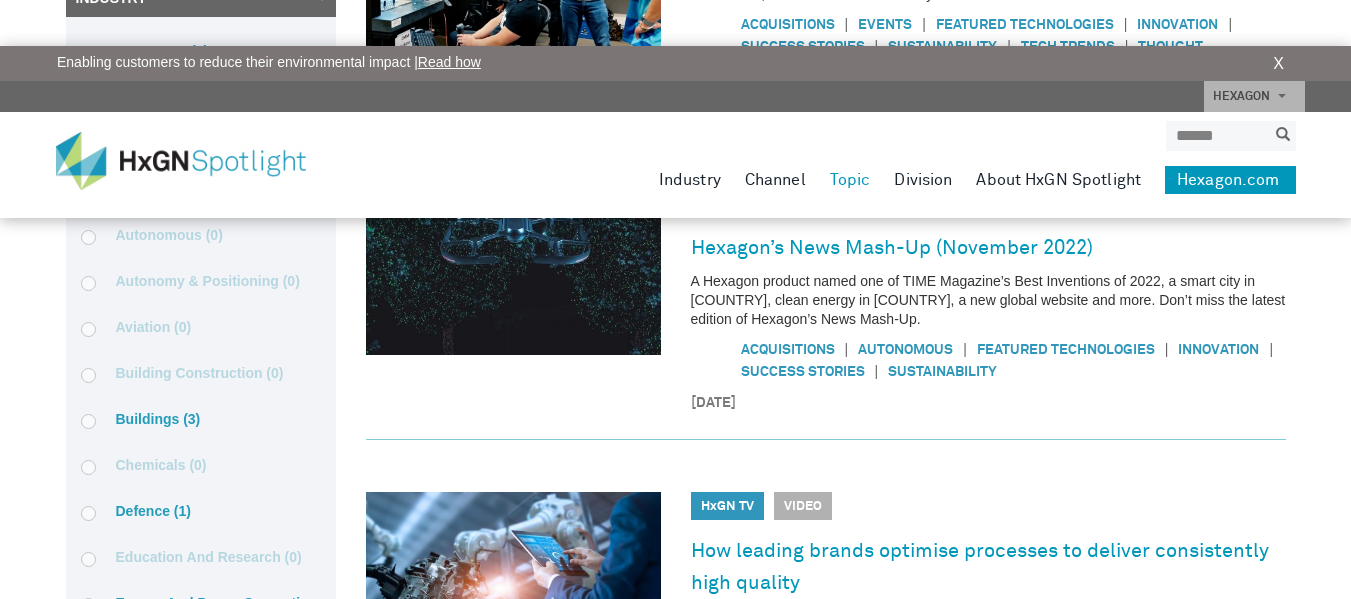 scroll, scrollTop: 1048, scrollLeft: 0, axis: vertical 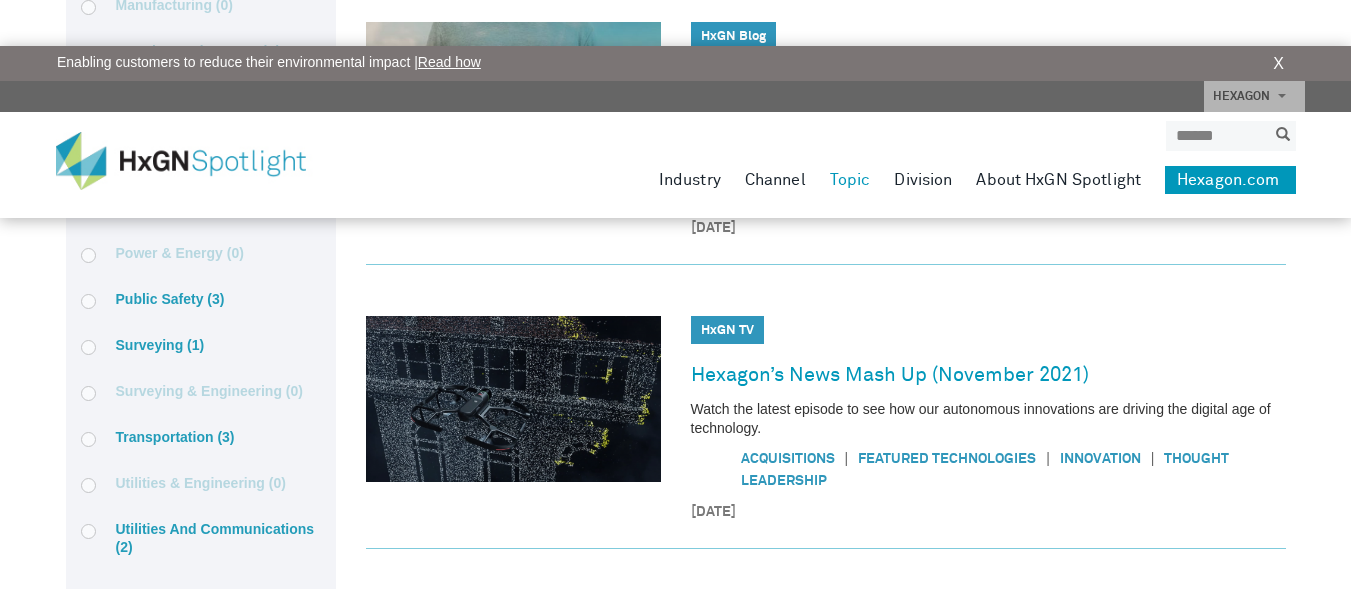 click on "Industry
Aerospace
Agriculture
Automotive
Buildings
Defence
Education and research
Government
Infrastructure
General manufacturing
Marine positioning
Medical
Mining
Oil and gas
Energy and power generation
Public safety
Surveying
Transportation
Utilities and communications
Channel
HxGN Blog
HxGN TV
HxGN Radio
Topic
Innovation
Sustainability
Thought Leadership
Acquisitions
HxGN LIVE
Division
Agriculture
Asset Lifecycle Intelligence
Autonomy & Positioning
Geosystems
Manufacturing Intelligence
Mining
Safety Infrastructure & Geospatial
About HxGN Spotlight
Hexagon.com" at bounding box center (675, 165) 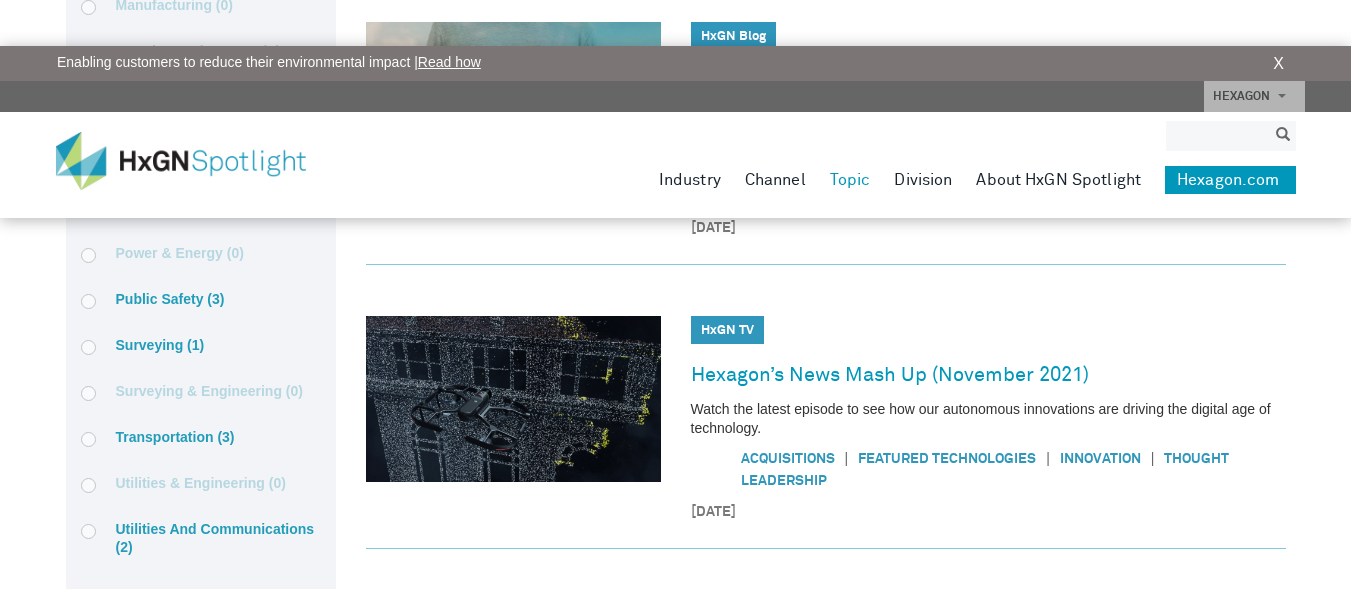 click at bounding box center [1216, 136] 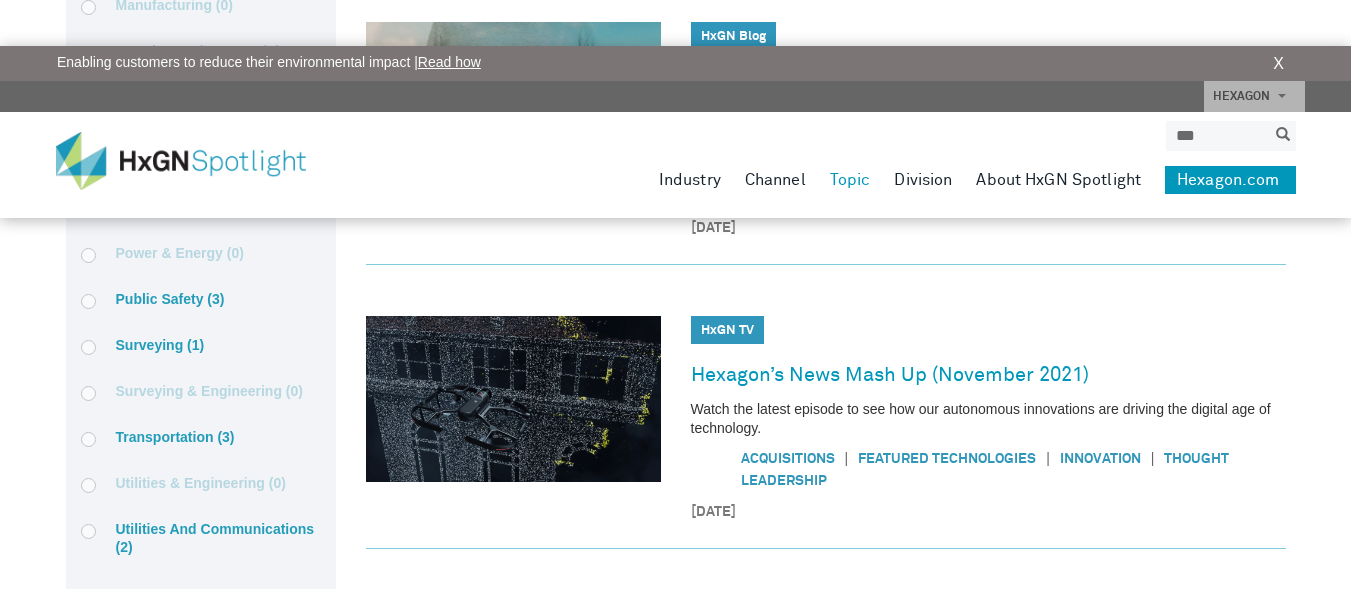 type on "***" 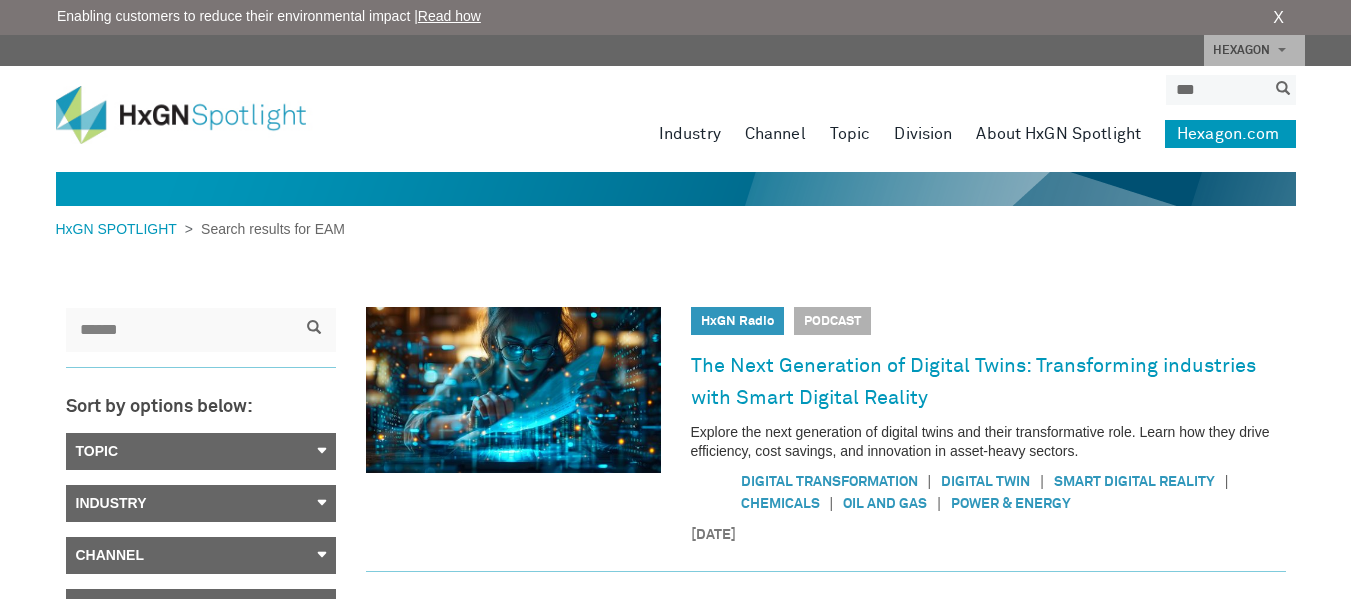 scroll, scrollTop: 0, scrollLeft: 0, axis: both 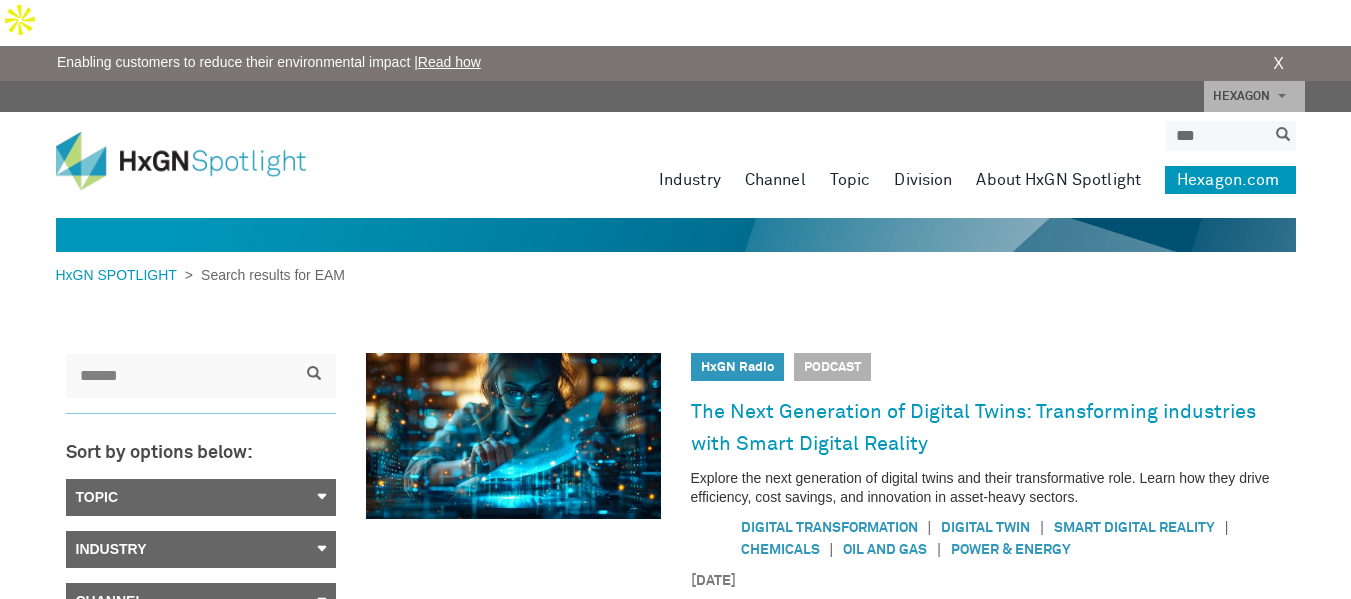 click on "HxGN SPOTLIGHT  > Search results for EAM" at bounding box center (200, 275) 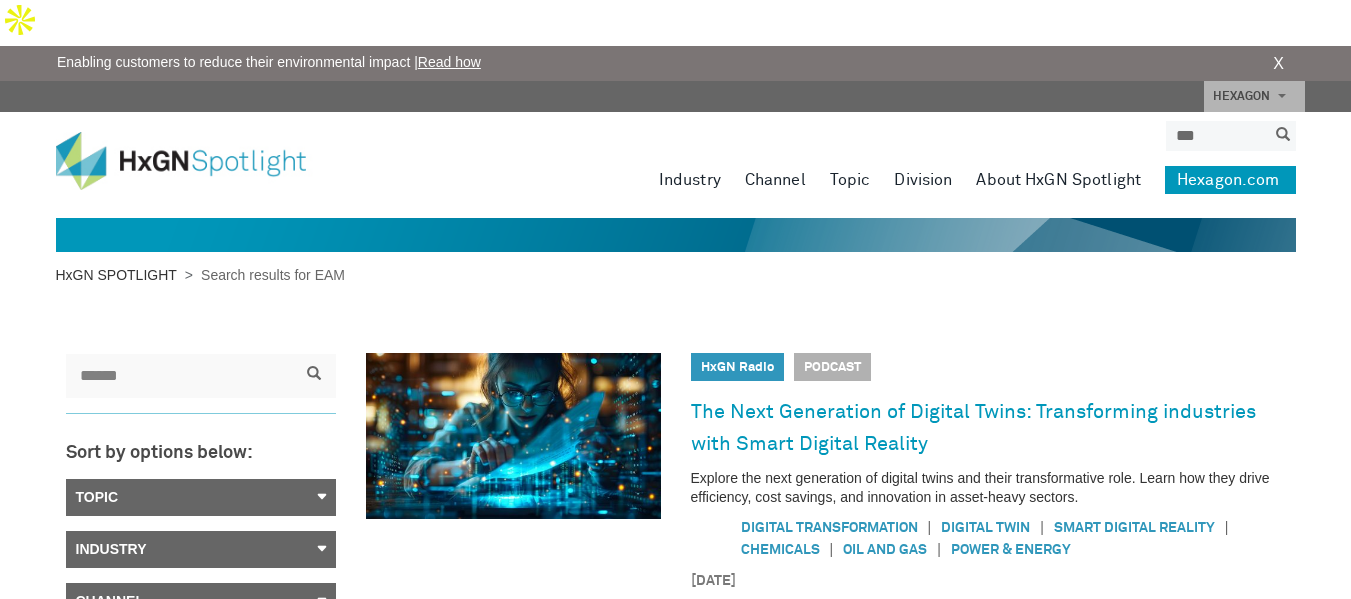 click on "HxGN SPOTLIGHT" at bounding box center [120, 275] 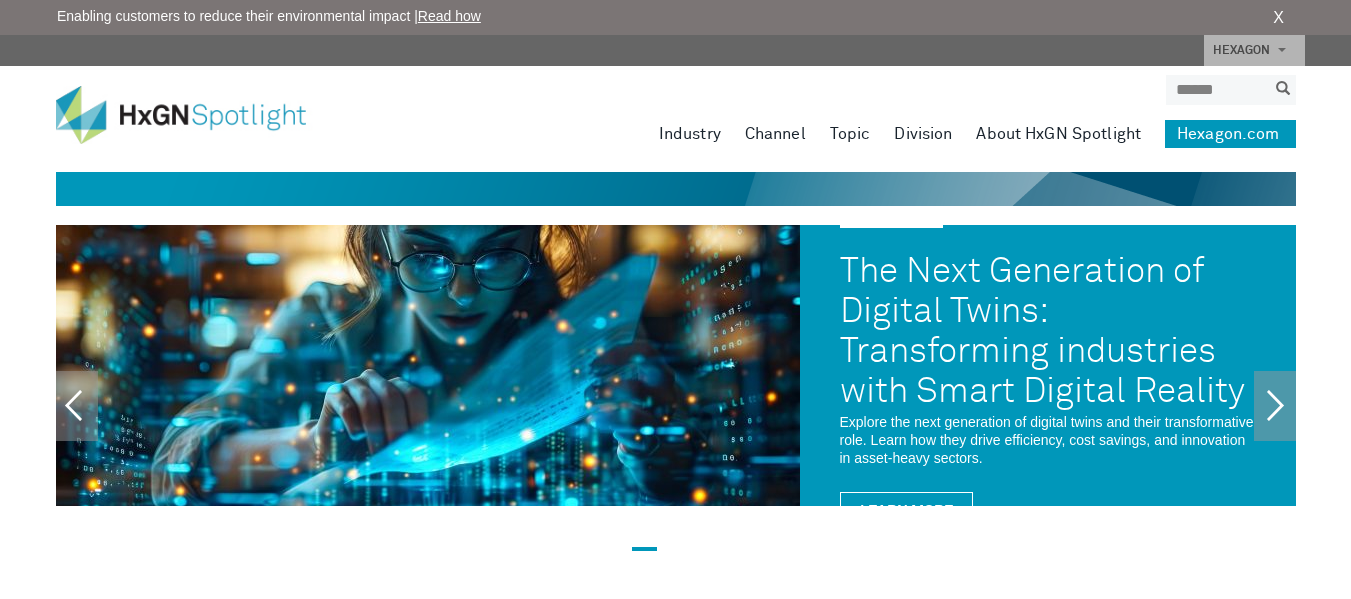 scroll, scrollTop: 0, scrollLeft: 0, axis: both 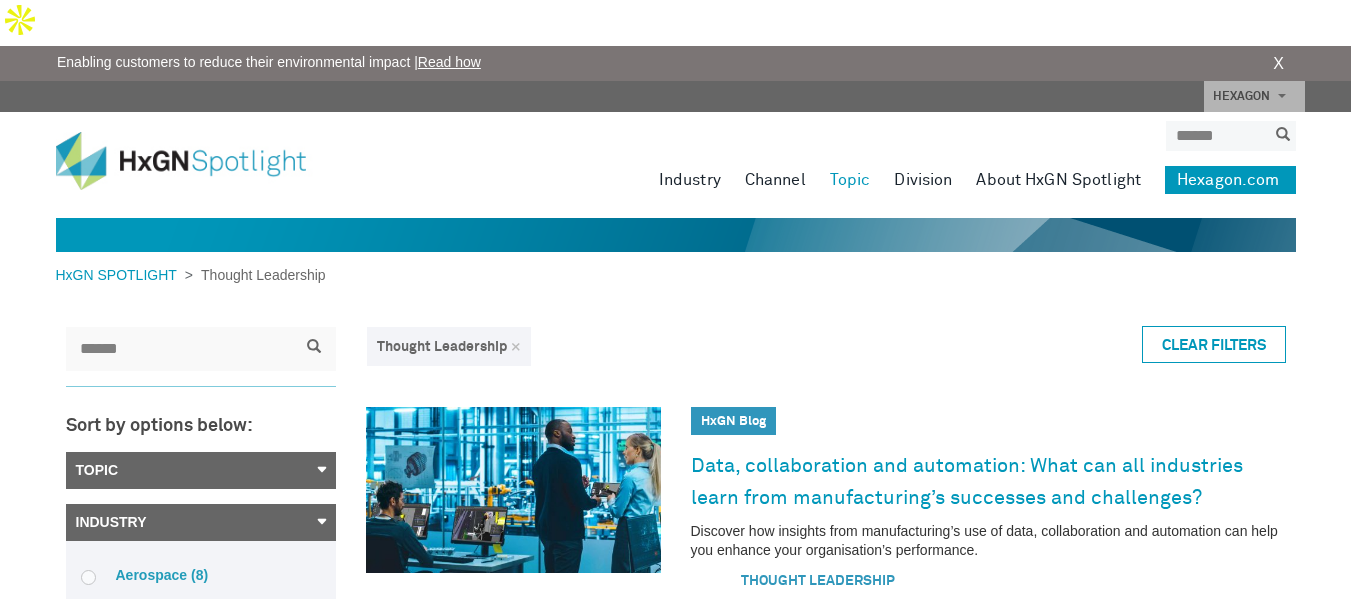 click on "About HxGN Spotlight" at bounding box center (1058, 180) 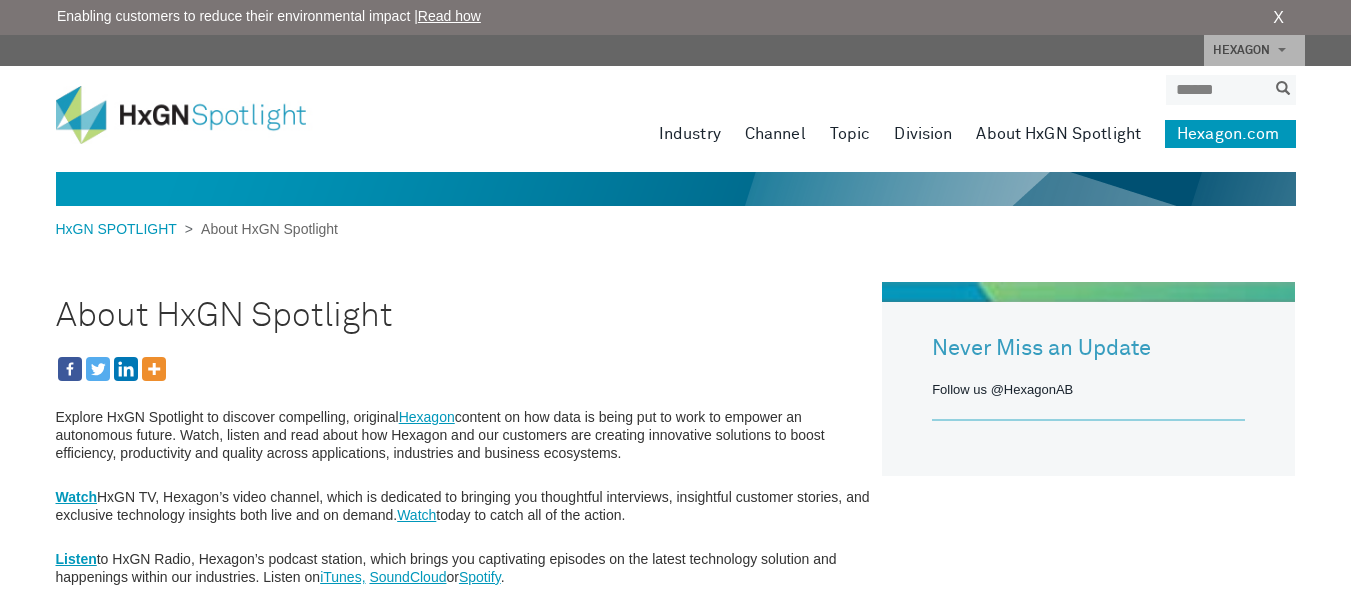 scroll, scrollTop: 0, scrollLeft: 0, axis: both 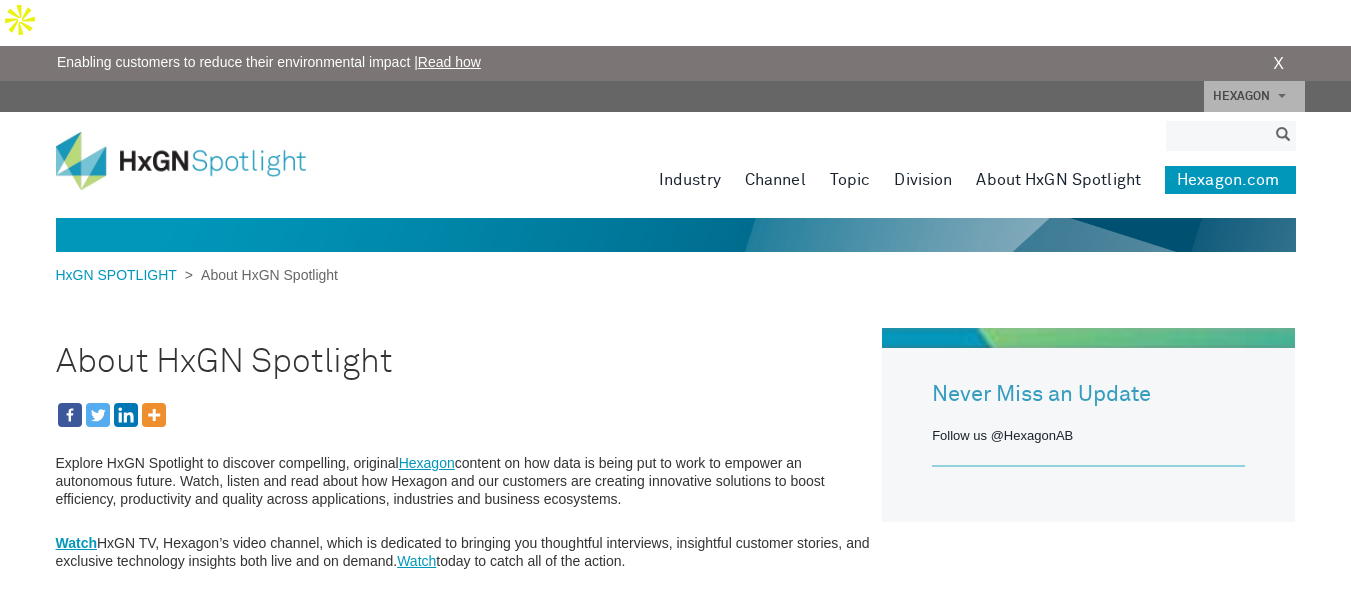 click at bounding box center (1216, 136) 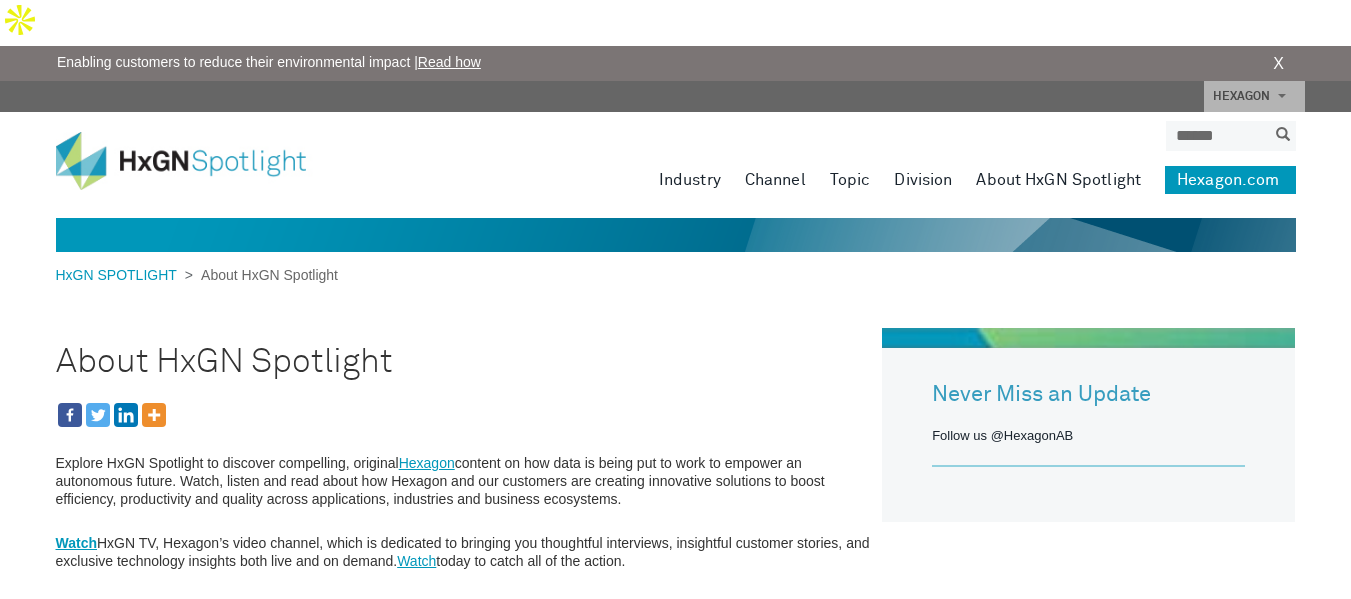 type on "******" 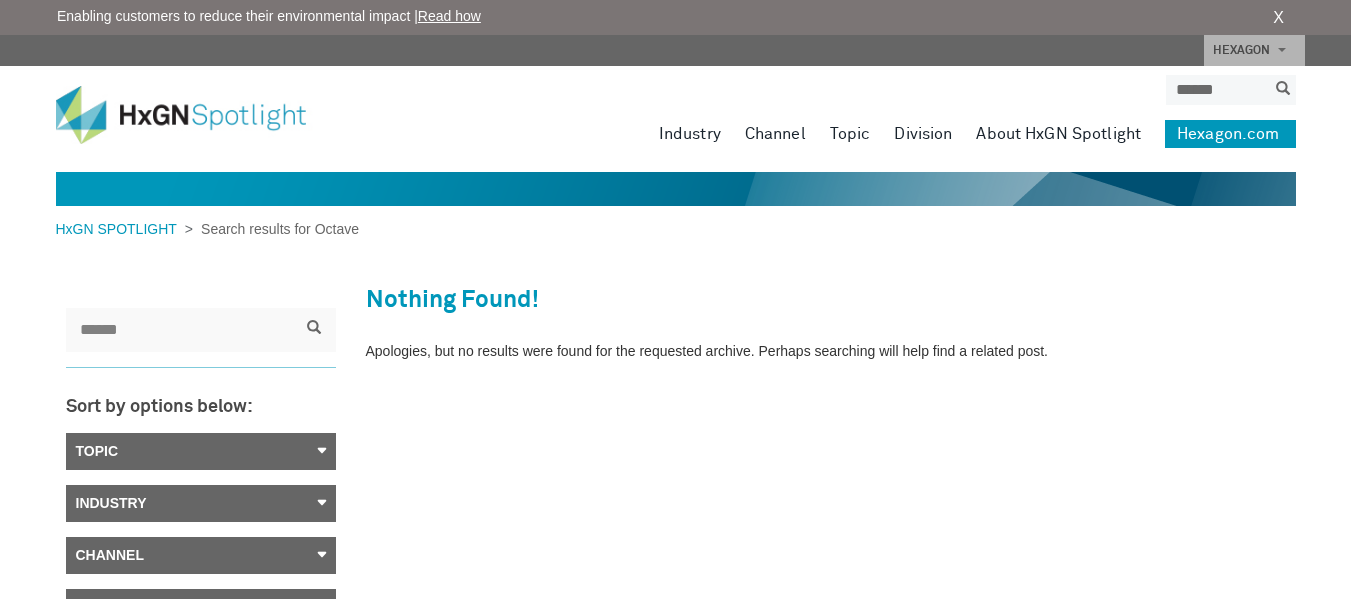 scroll, scrollTop: 0, scrollLeft: 0, axis: both 